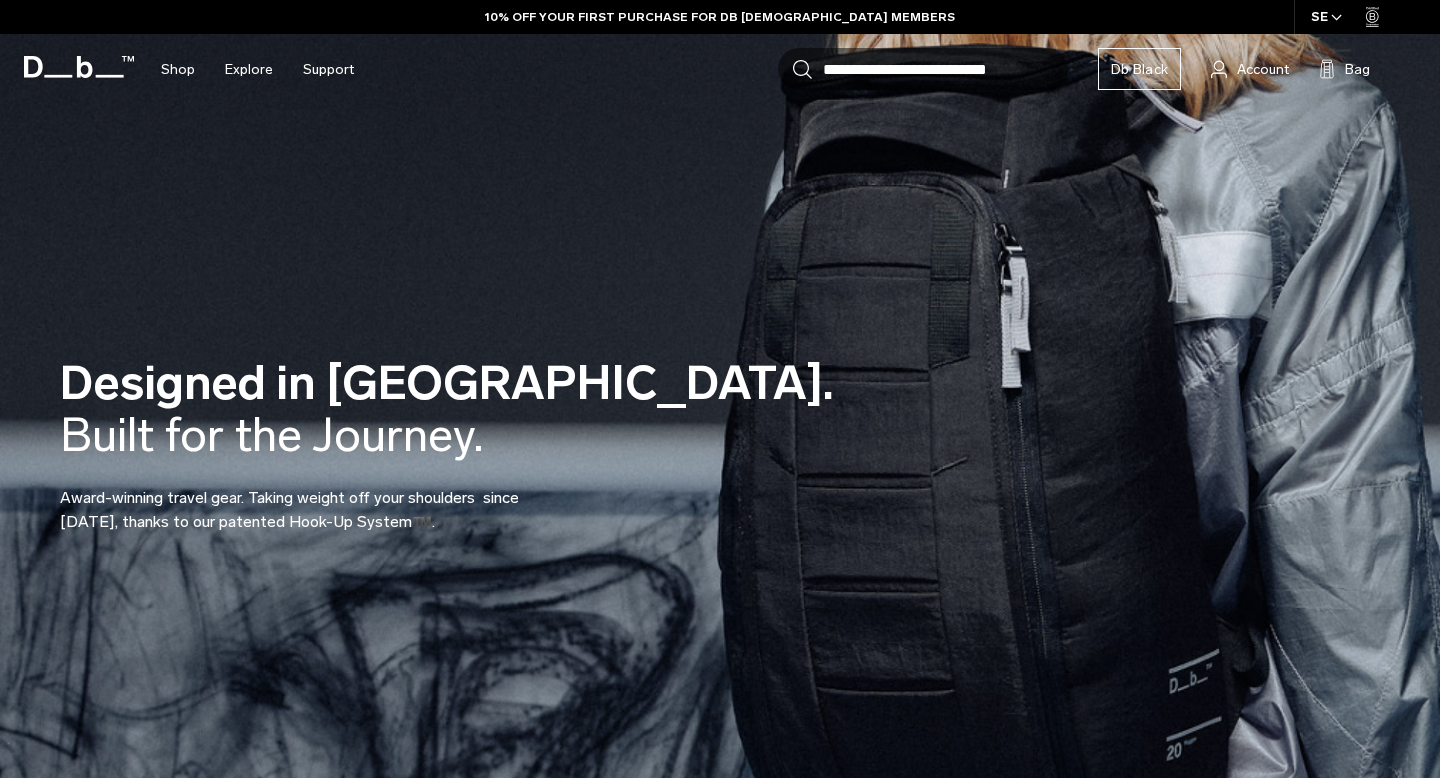 scroll, scrollTop: 0, scrollLeft: 0, axis: both 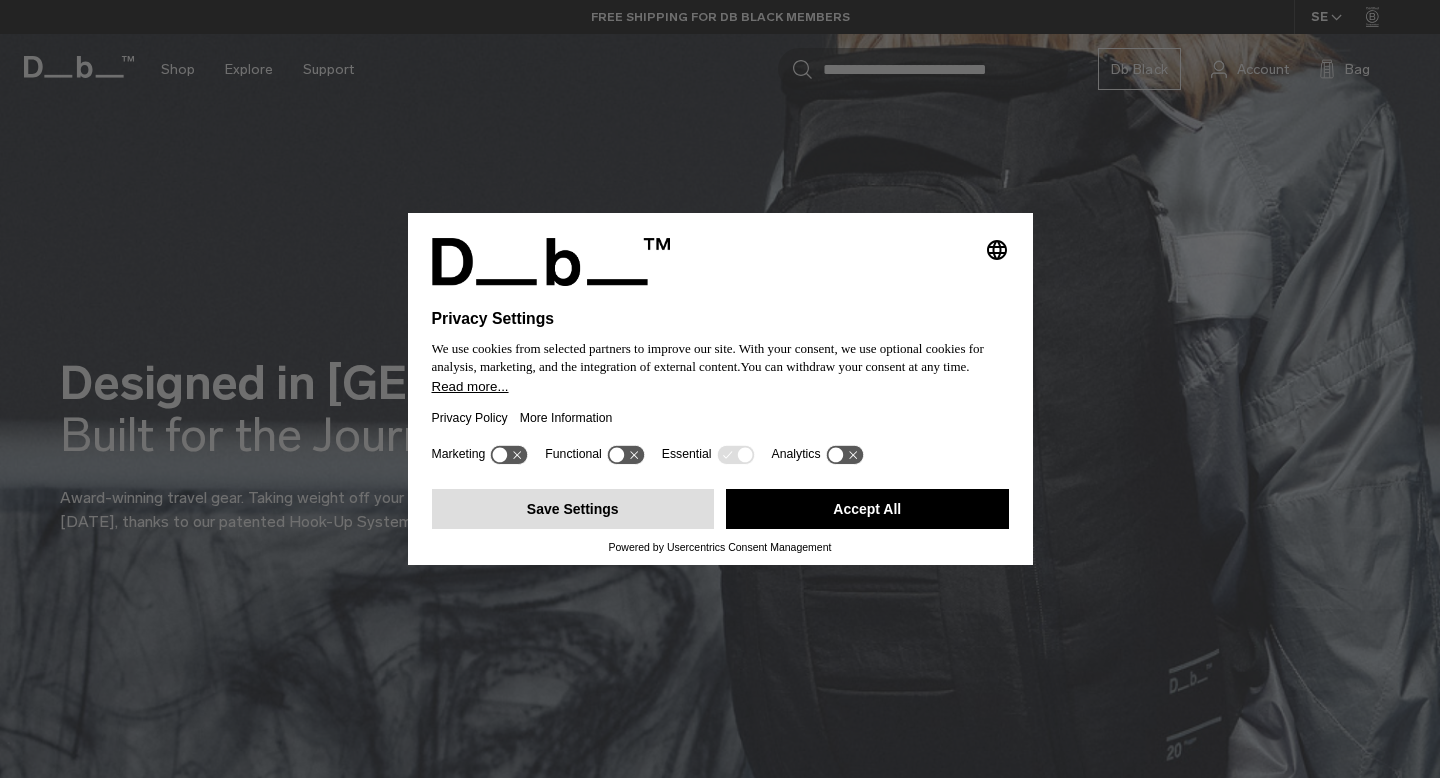 click on "Save Settings" at bounding box center [573, 509] 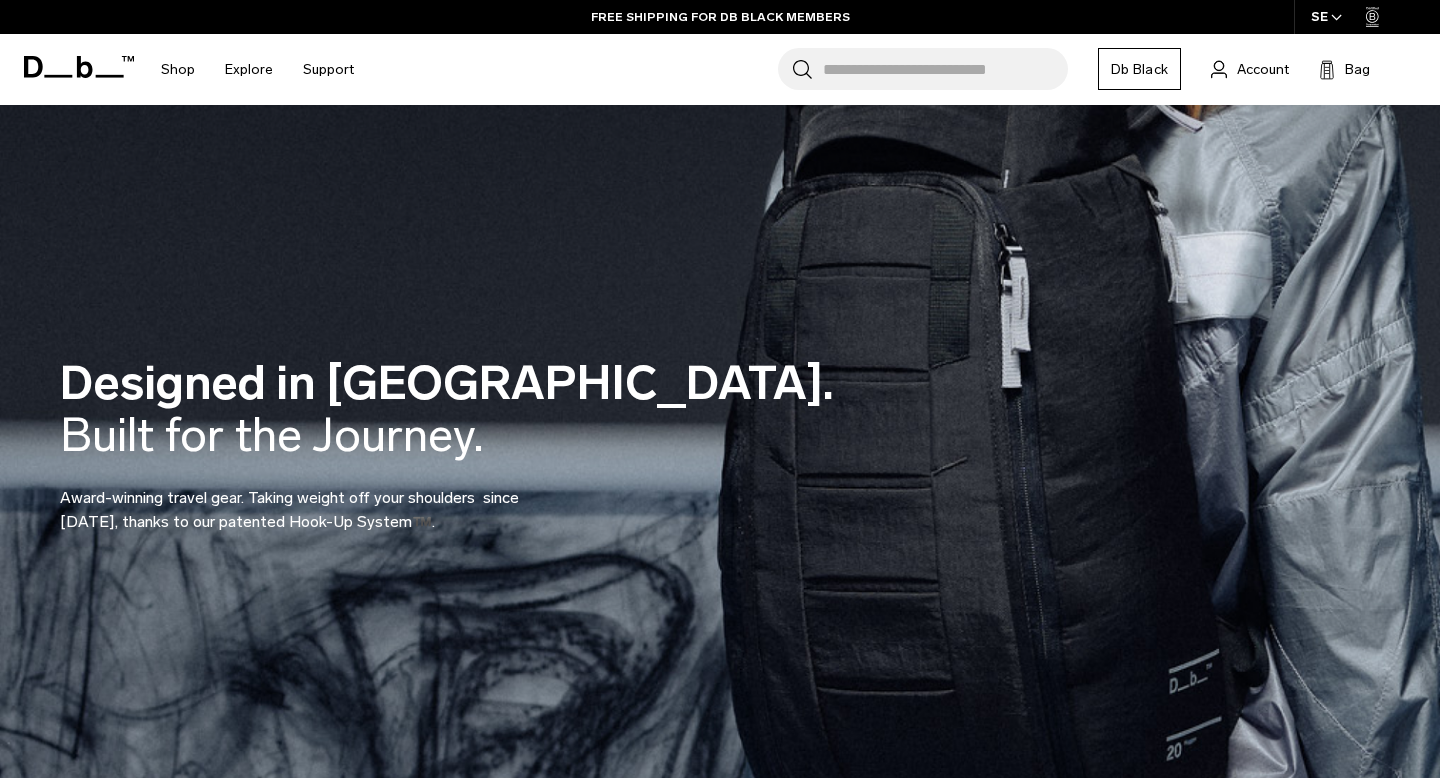 click on "Search for Bags, Luggage..." at bounding box center [945, 69] 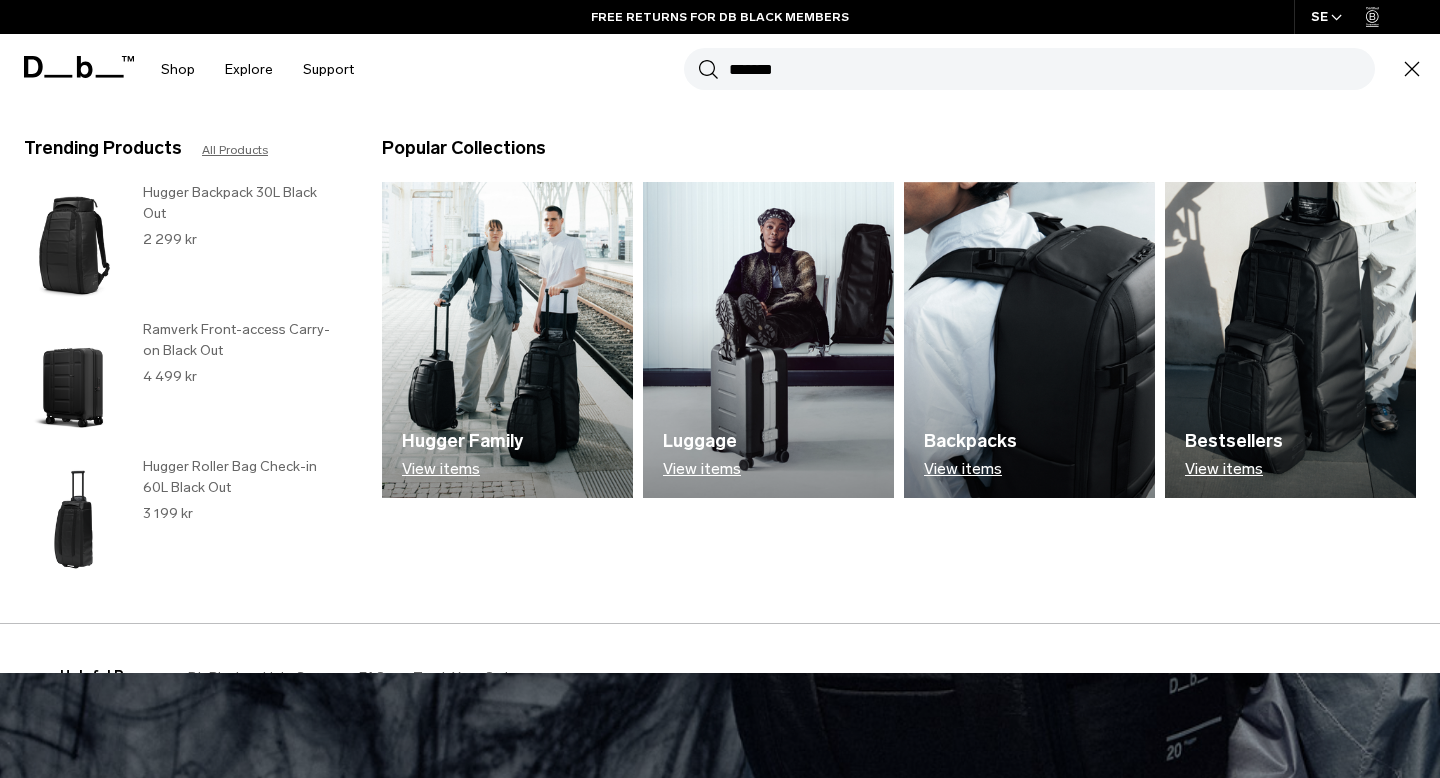 type on "*******" 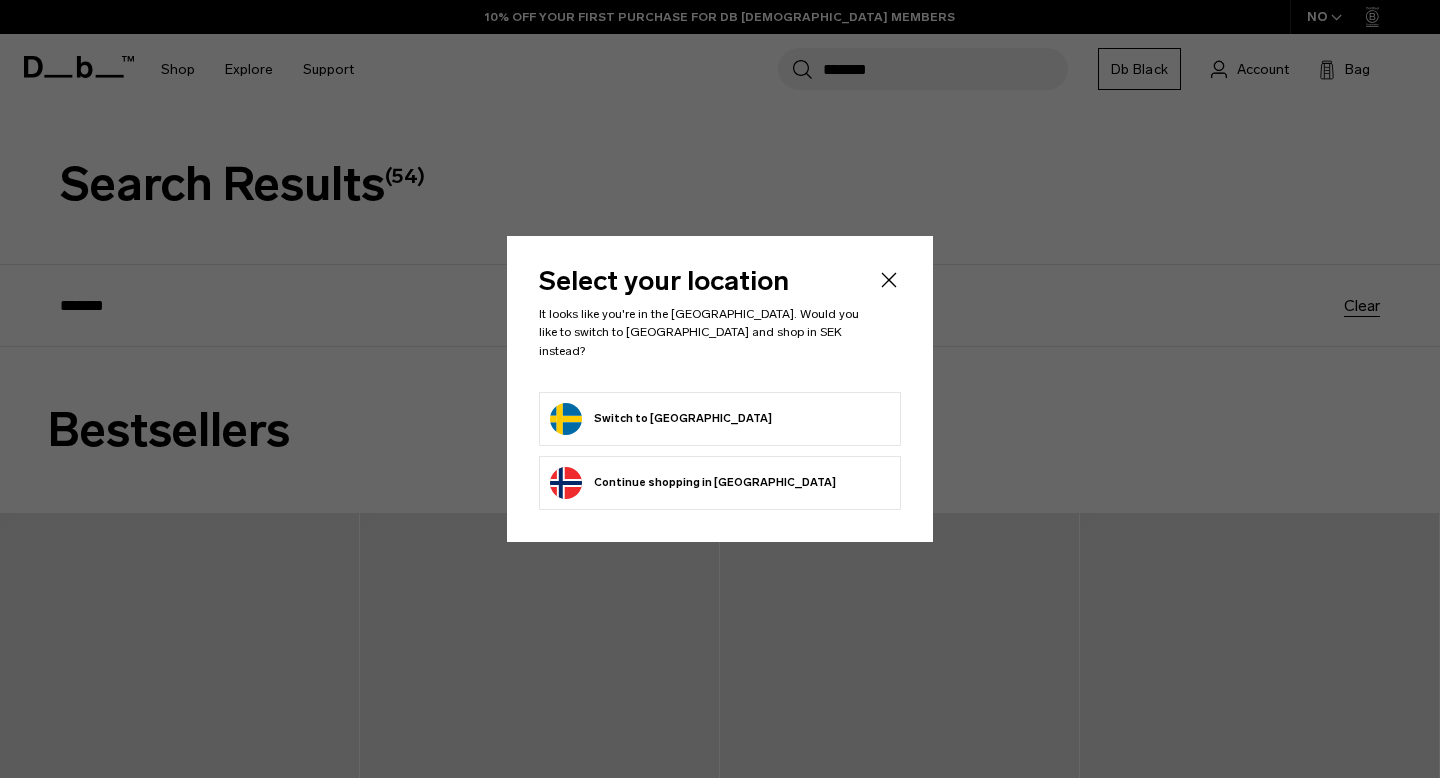 click on "Switch to [GEOGRAPHIC_DATA]" at bounding box center (661, 419) 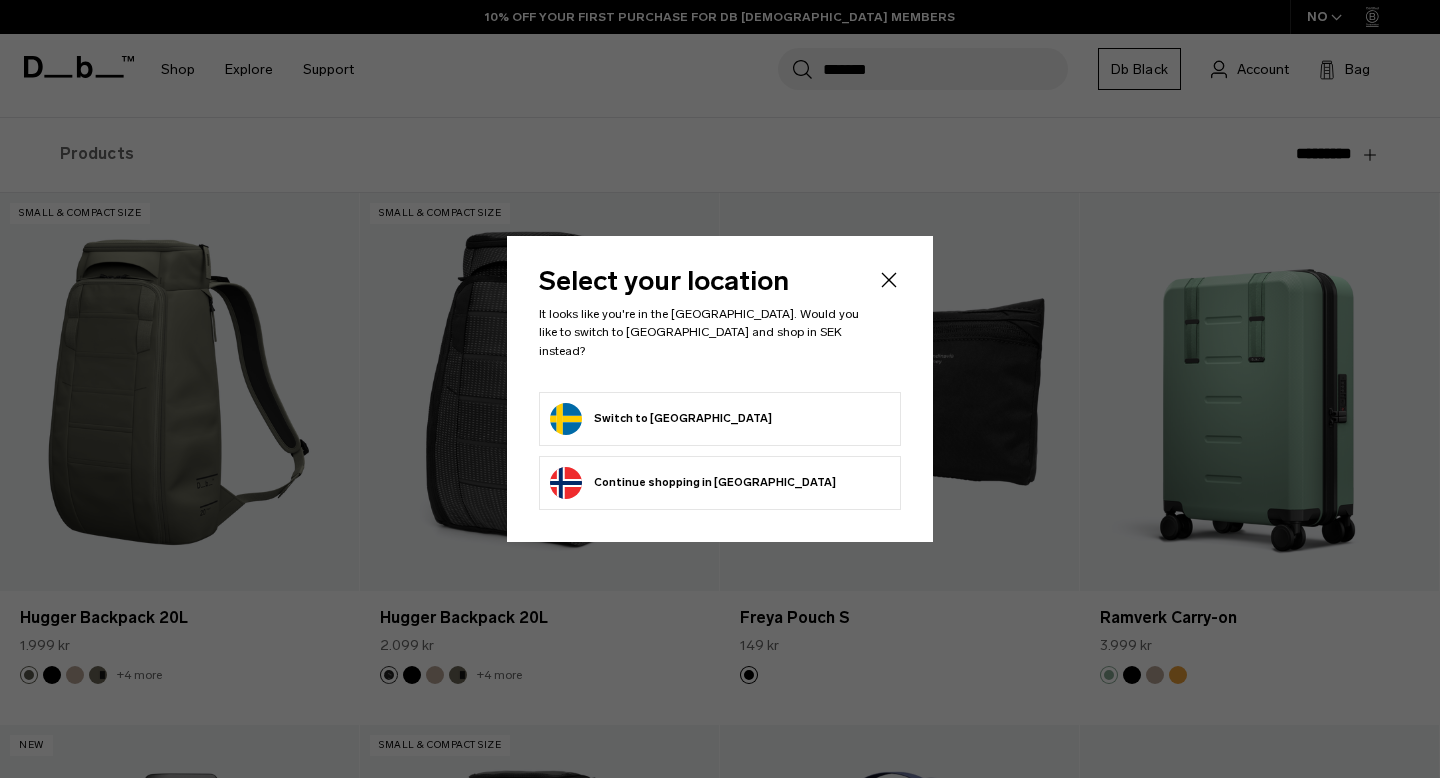 scroll, scrollTop: 229, scrollLeft: 0, axis: vertical 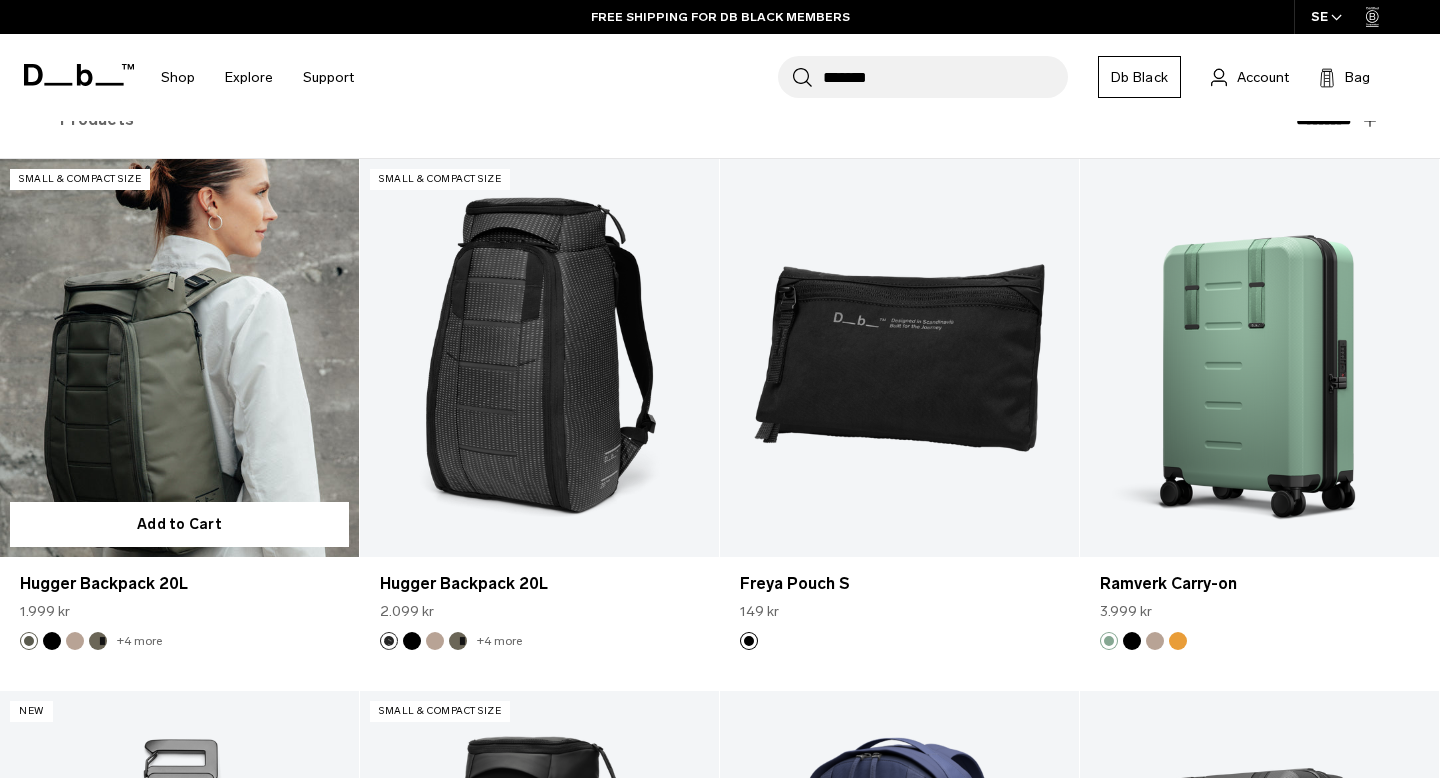 click at bounding box center (179, 358) 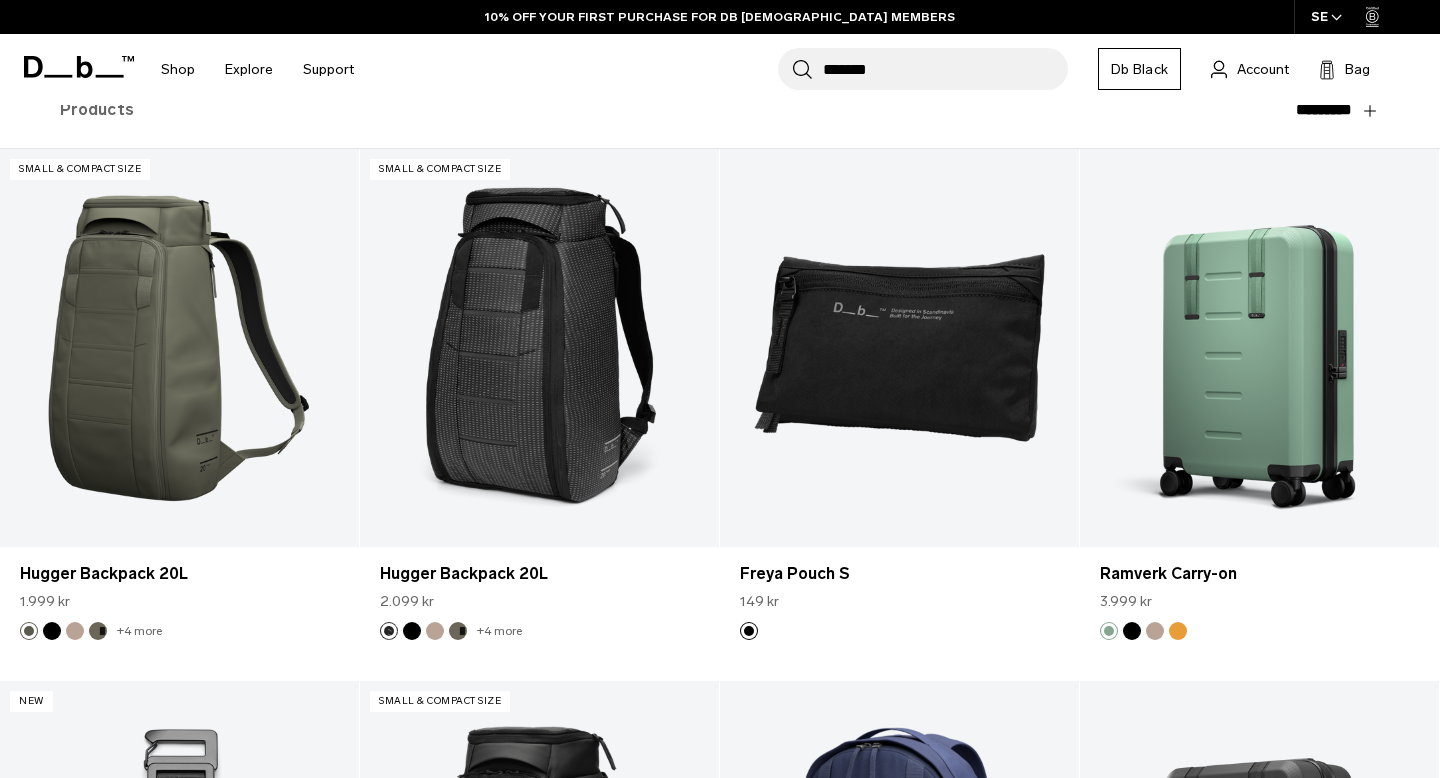 scroll, scrollTop: 273, scrollLeft: 0, axis: vertical 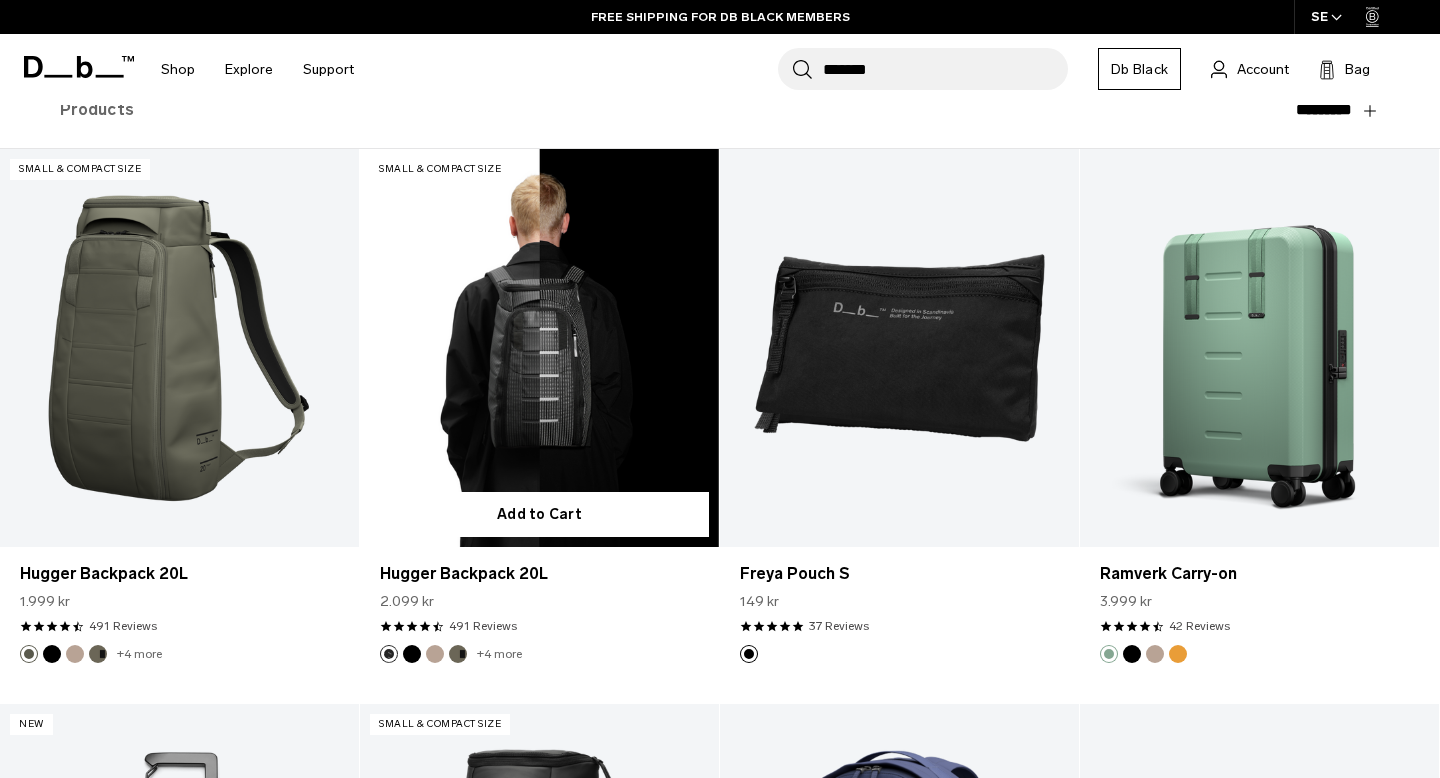 click at bounding box center (539, 348) 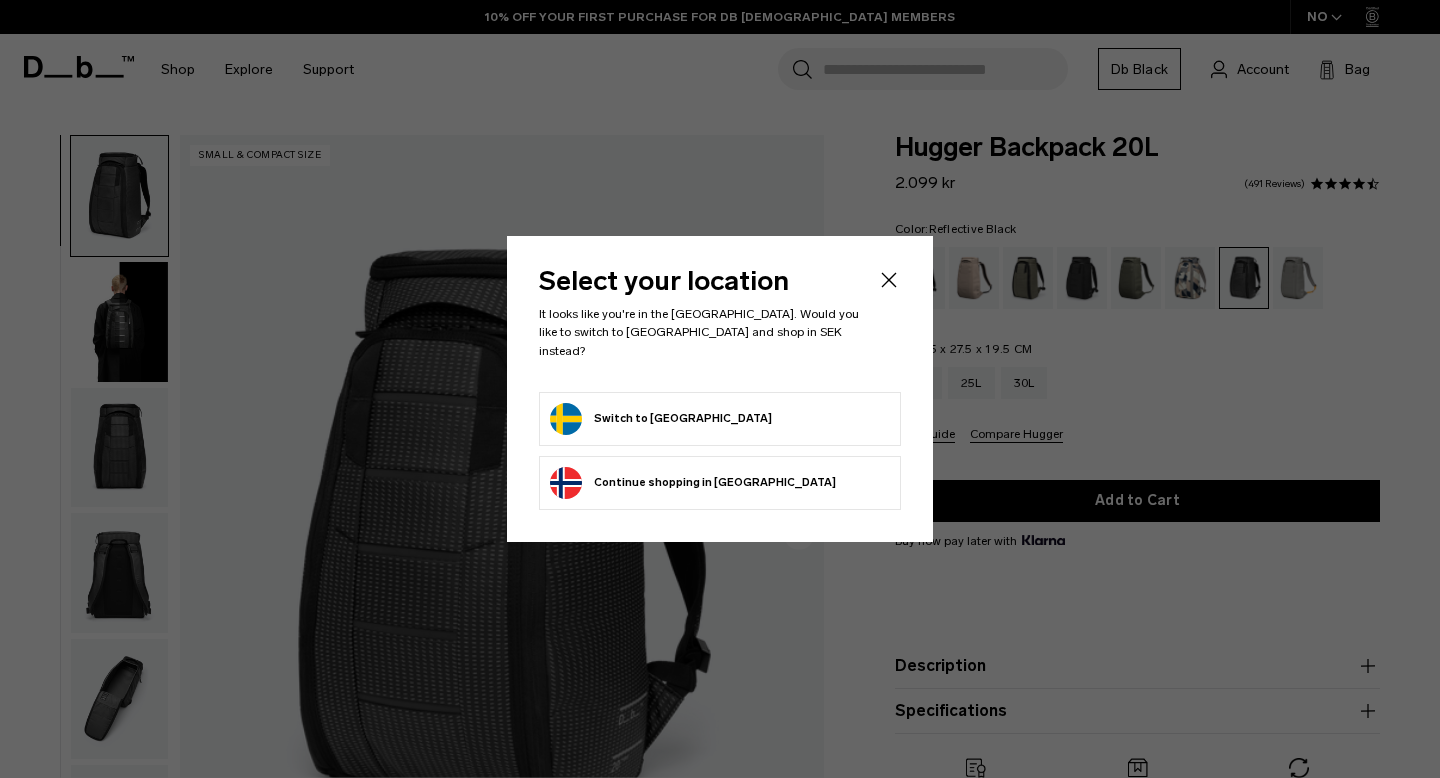 scroll, scrollTop: 0, scrollLeft: 0, axis: both 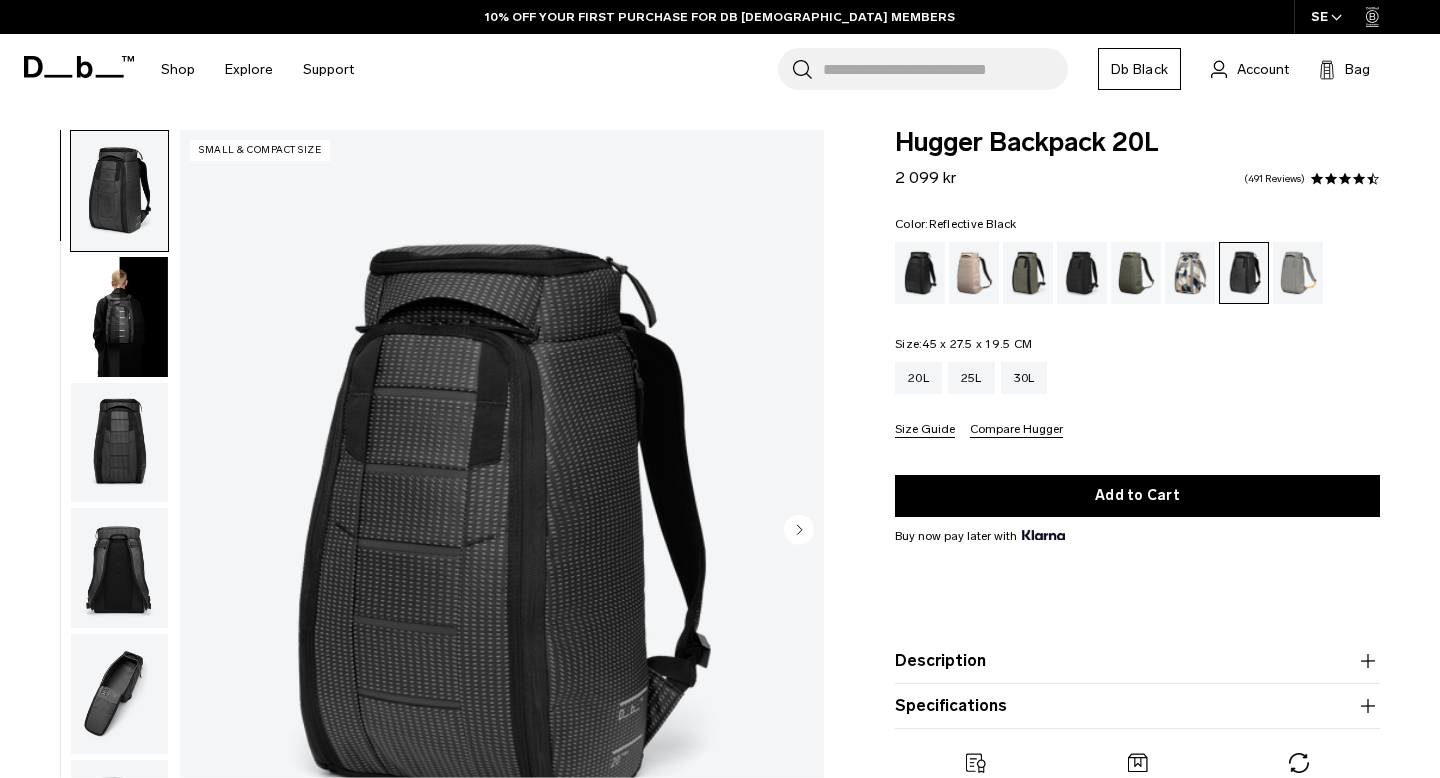click at bounding box center (119, 317) 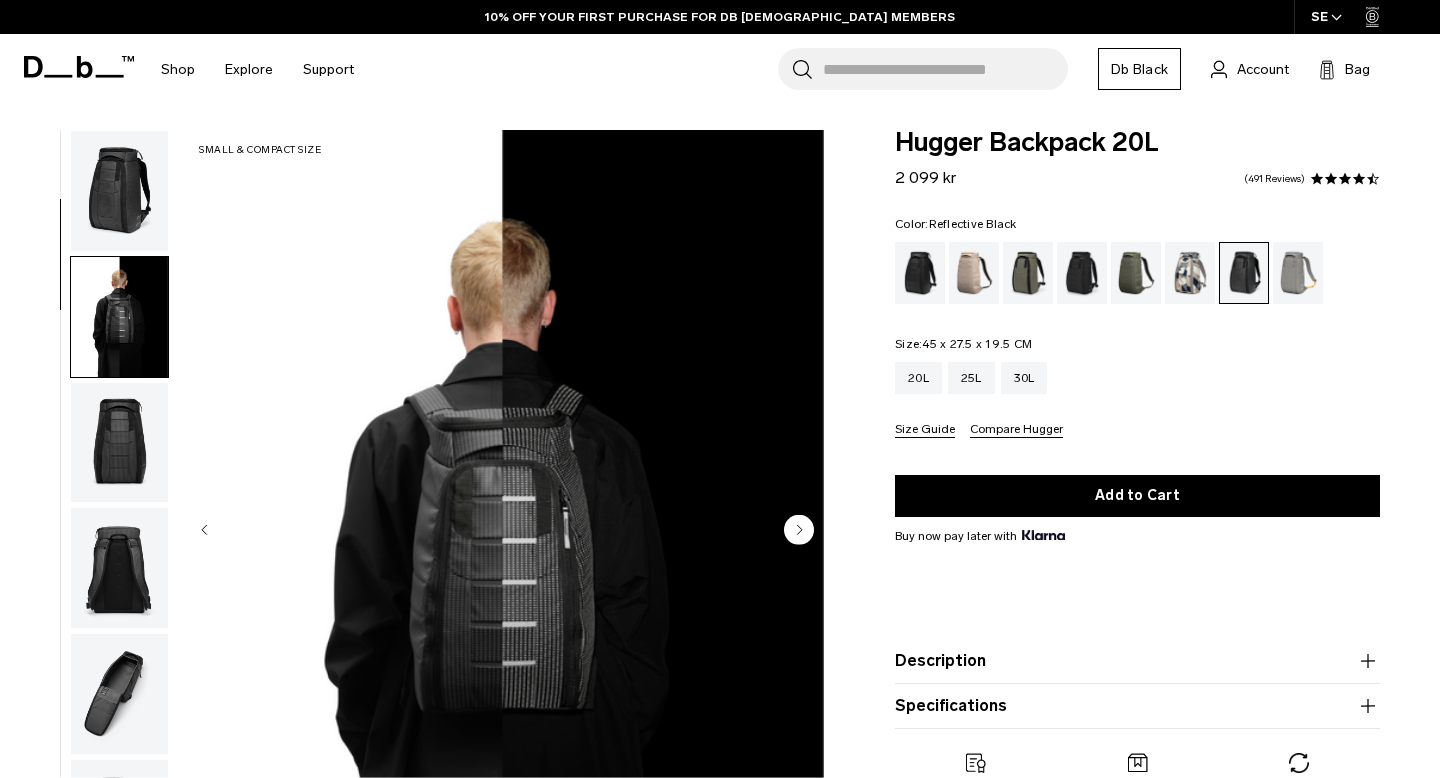 scroll, scrollTop: 126, scrollLeft: 0, axis: vertical 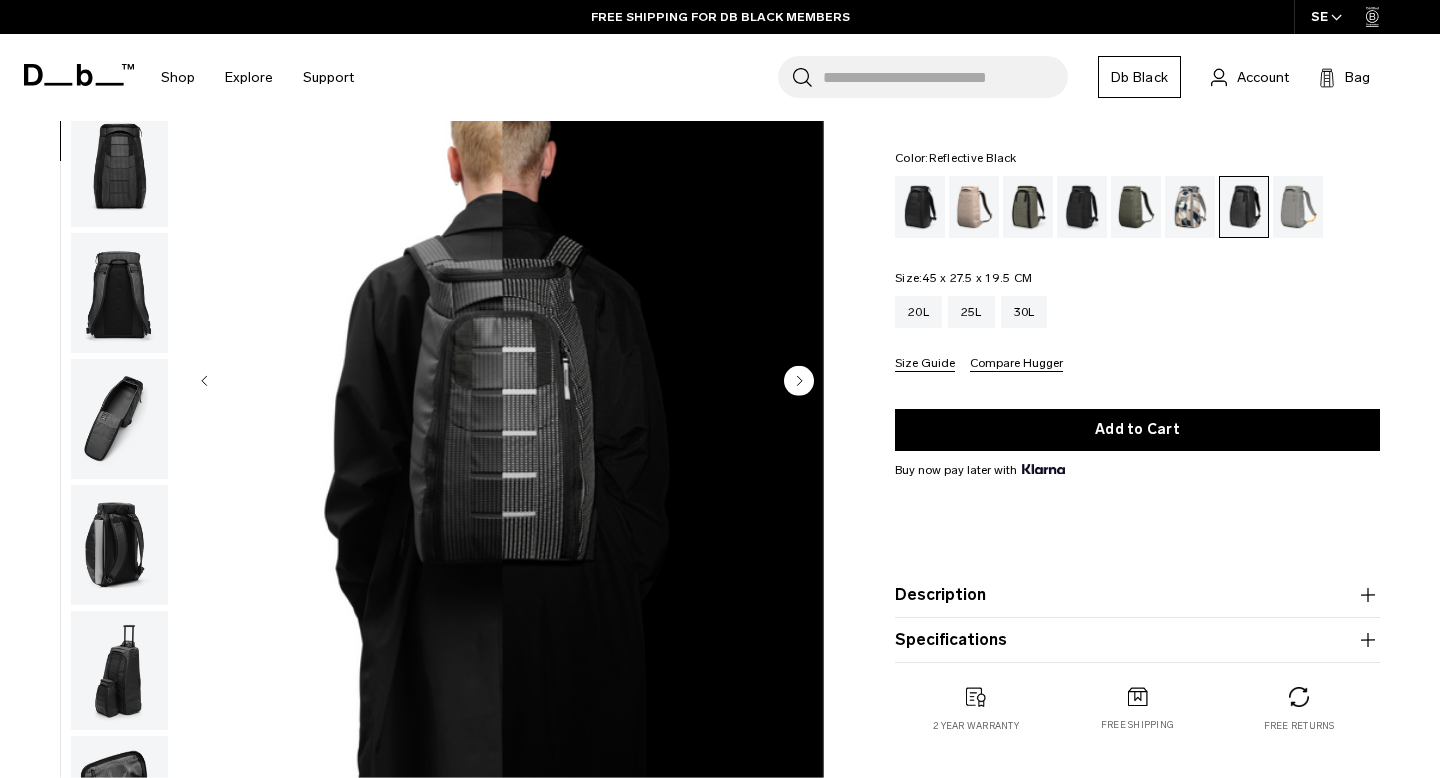 click 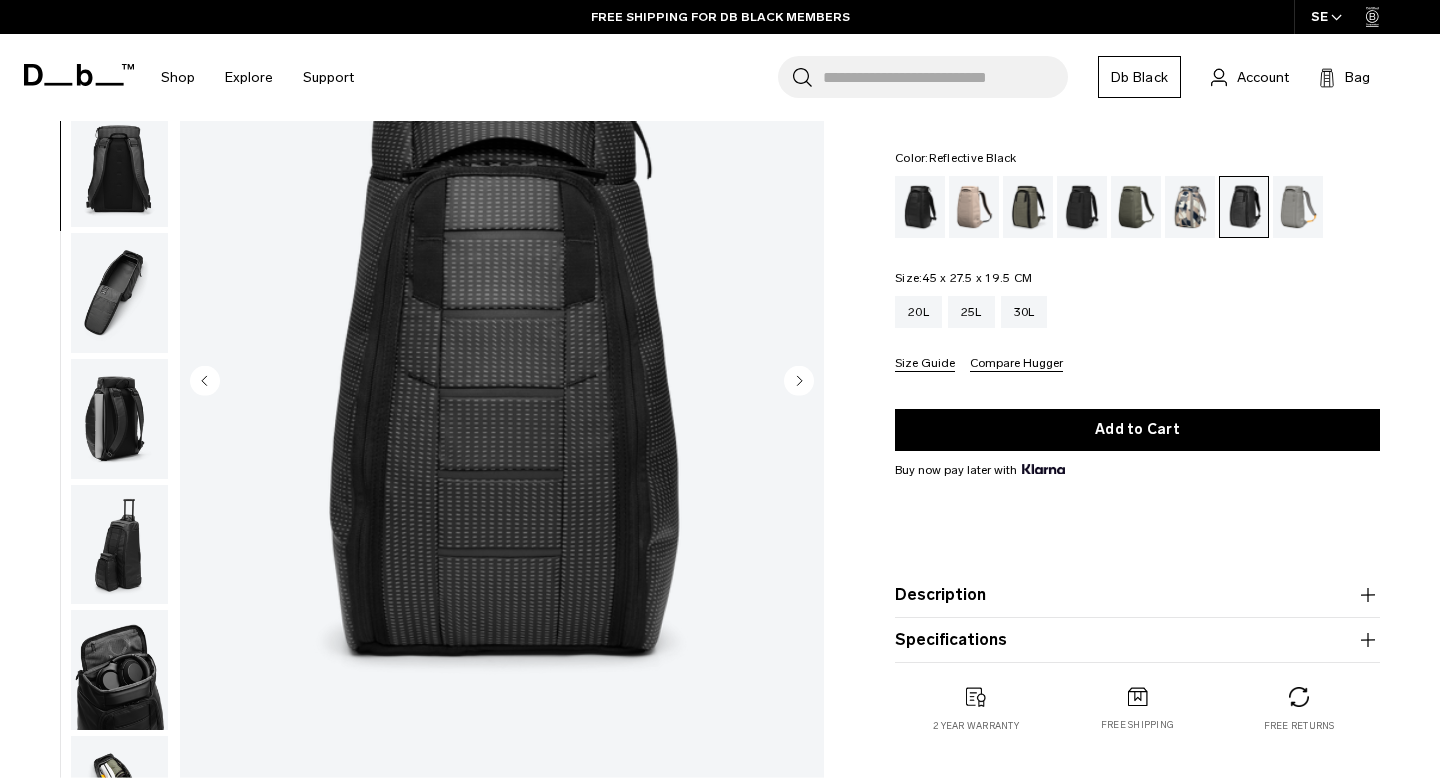 click 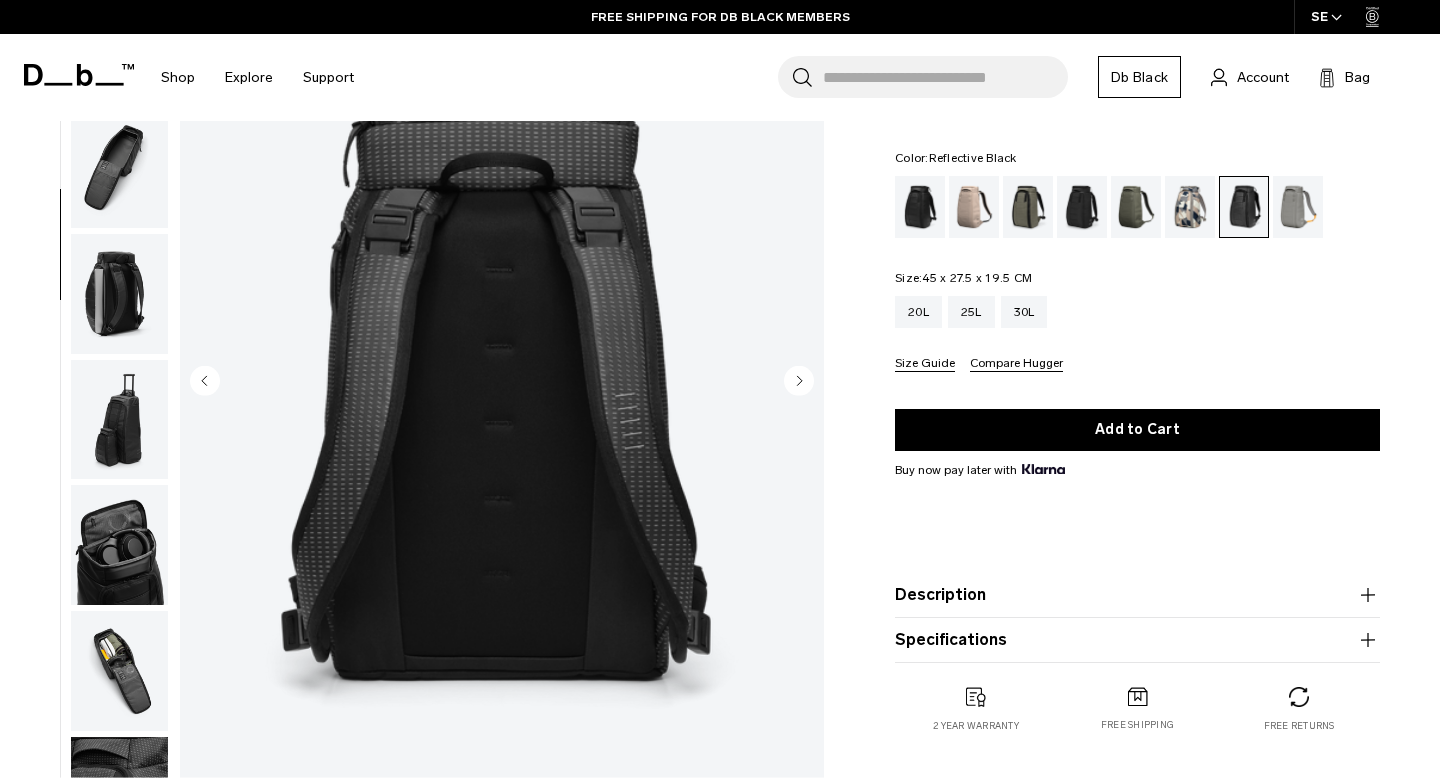click 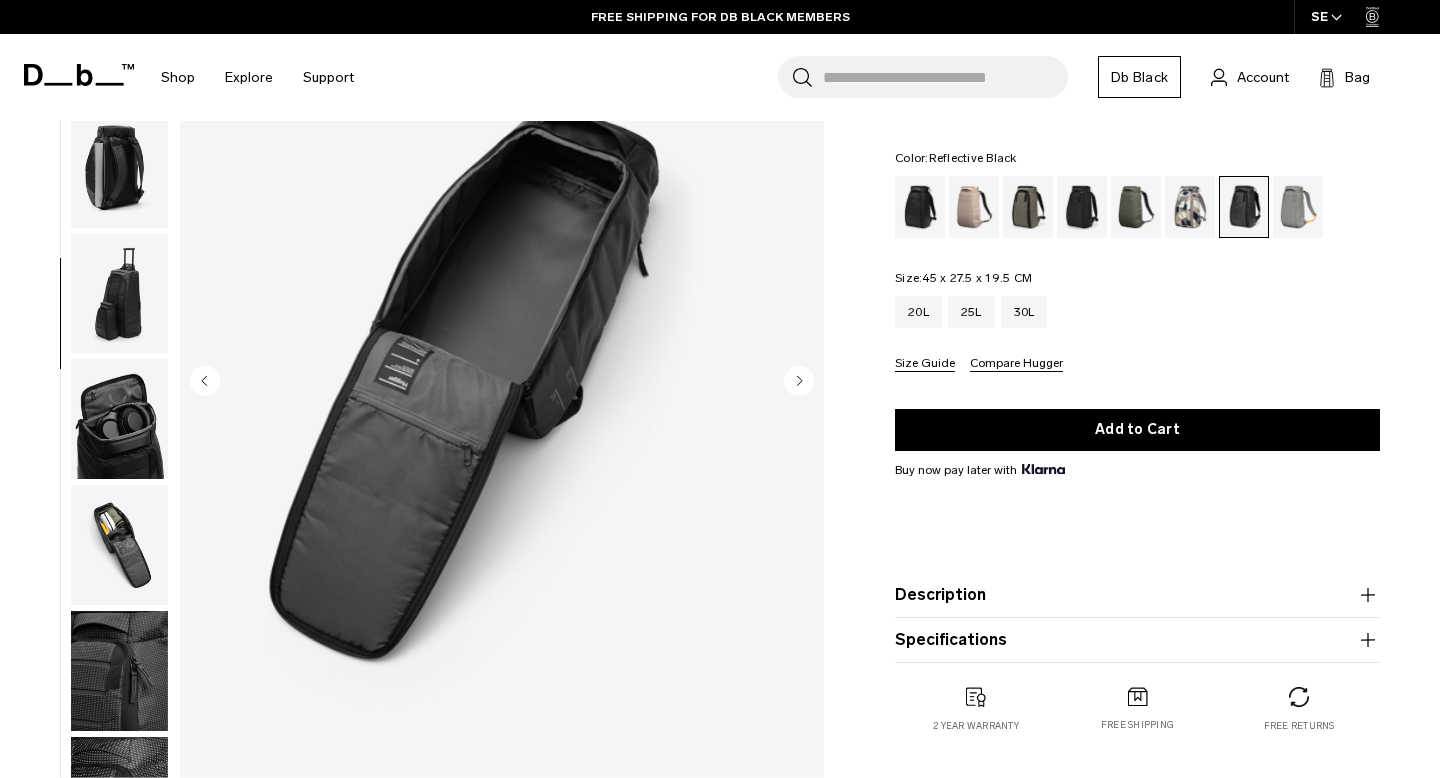 click 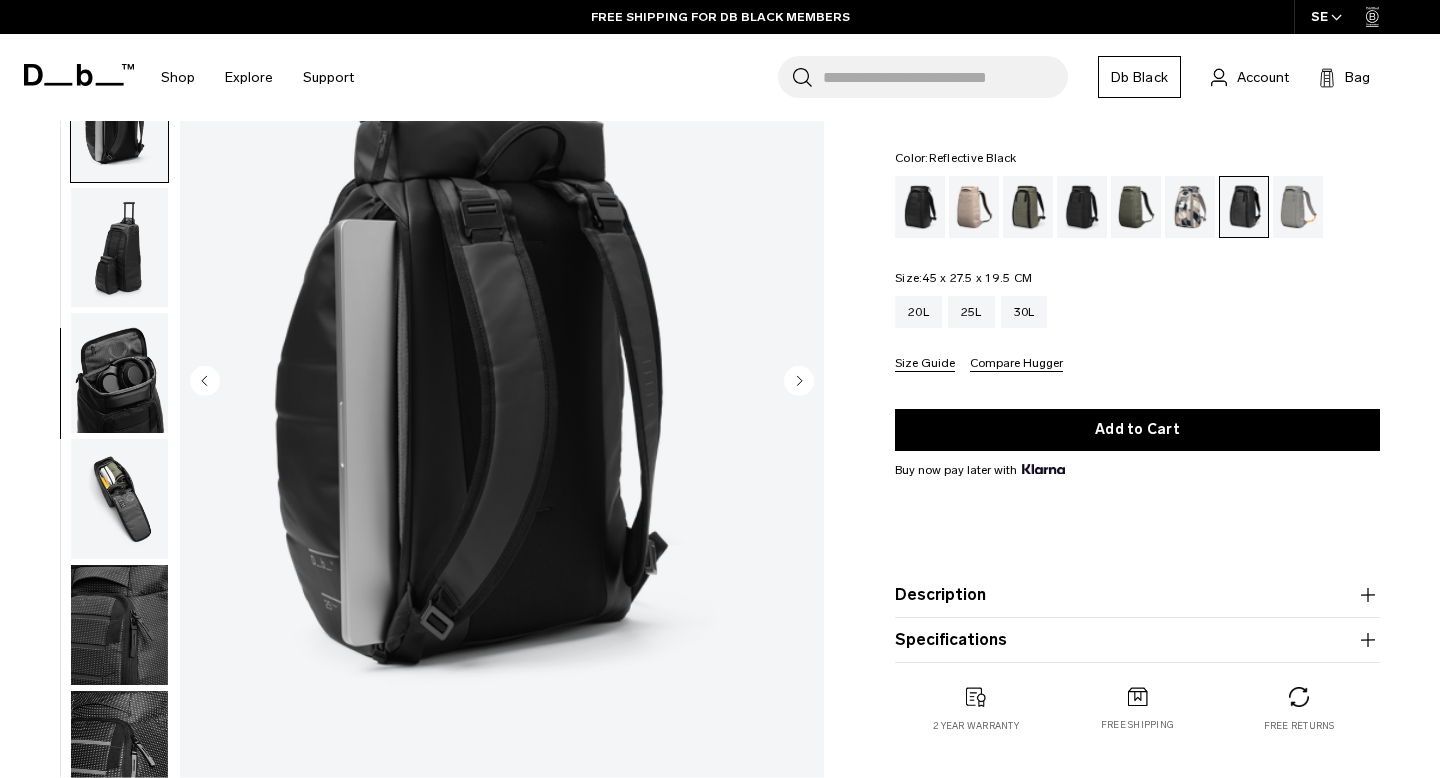 scroll, scrollTop: 575, scrollLeft: 0, axis: vertical 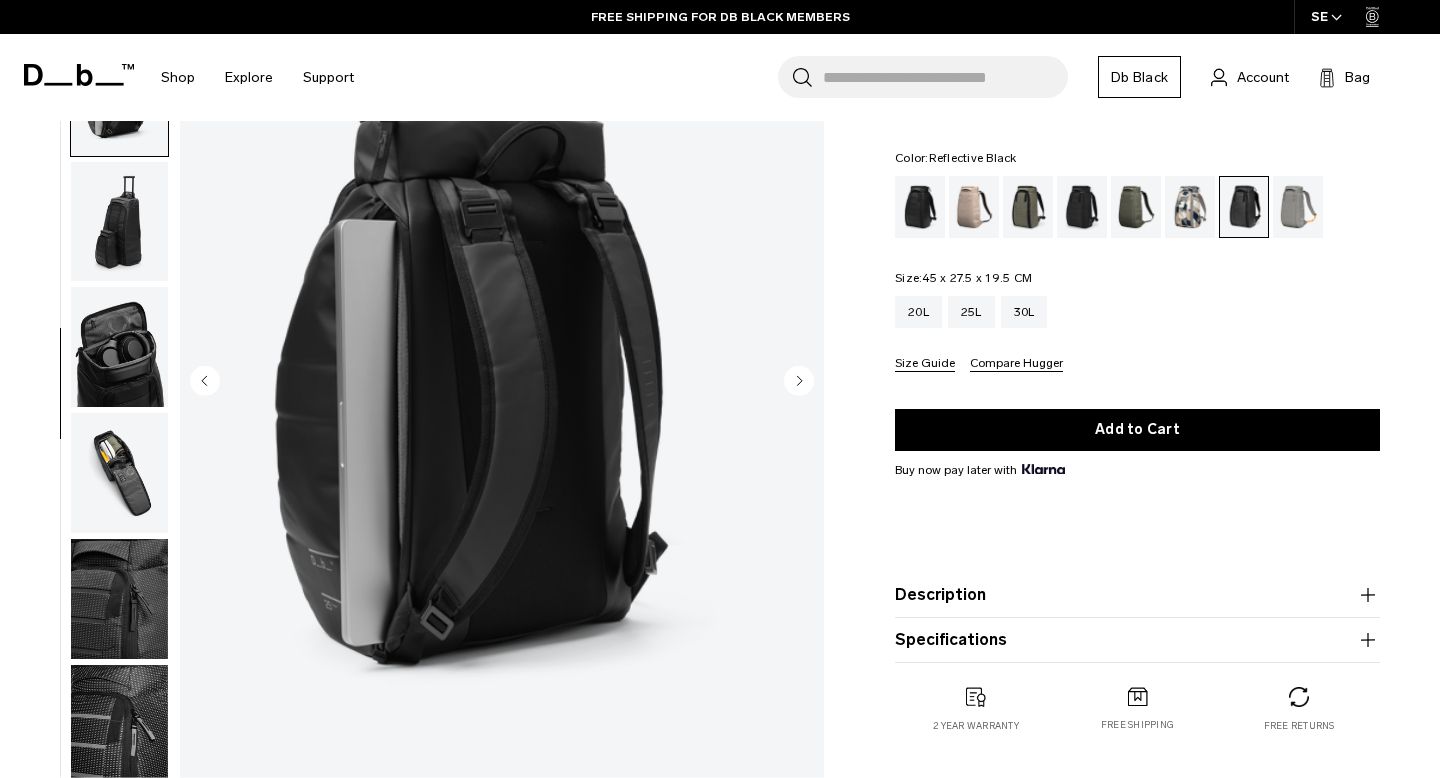 click 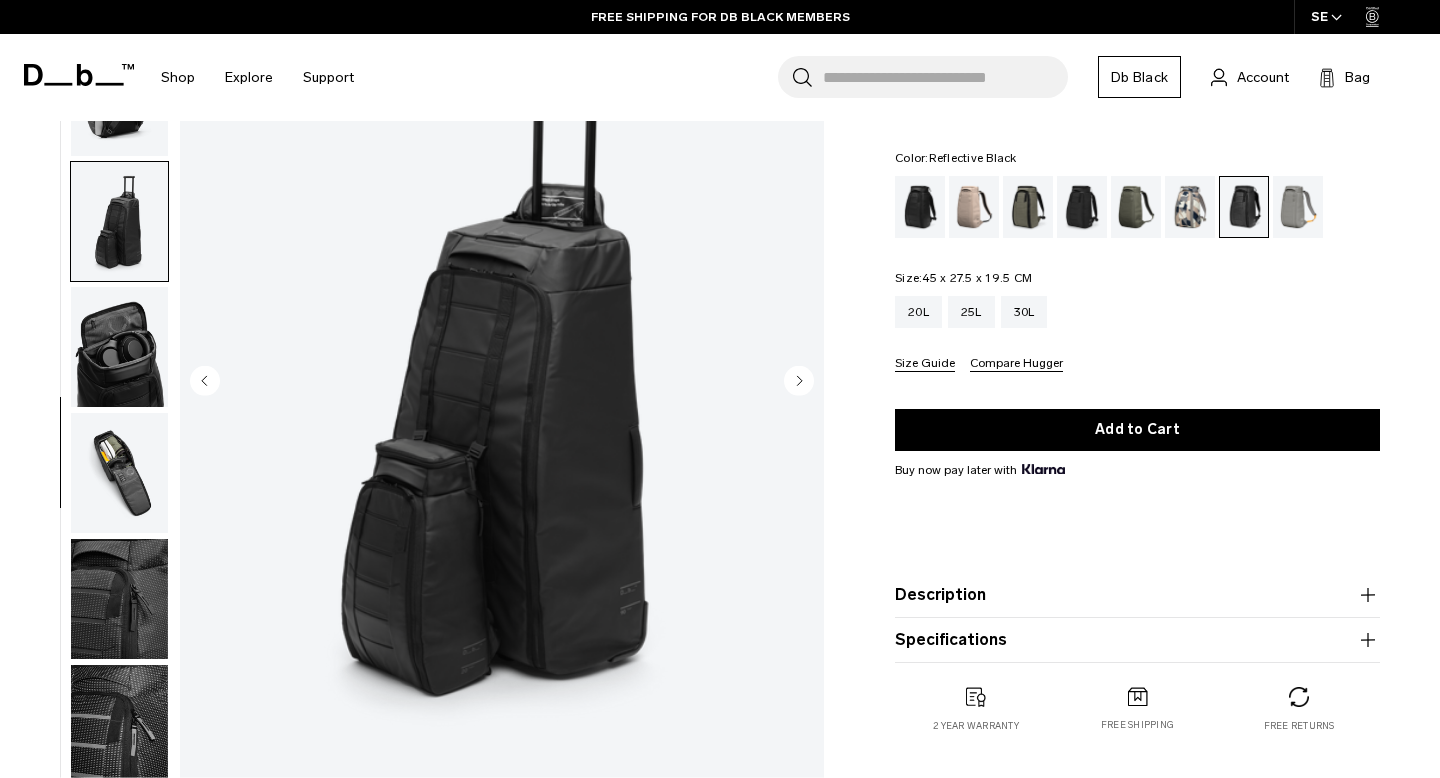 click 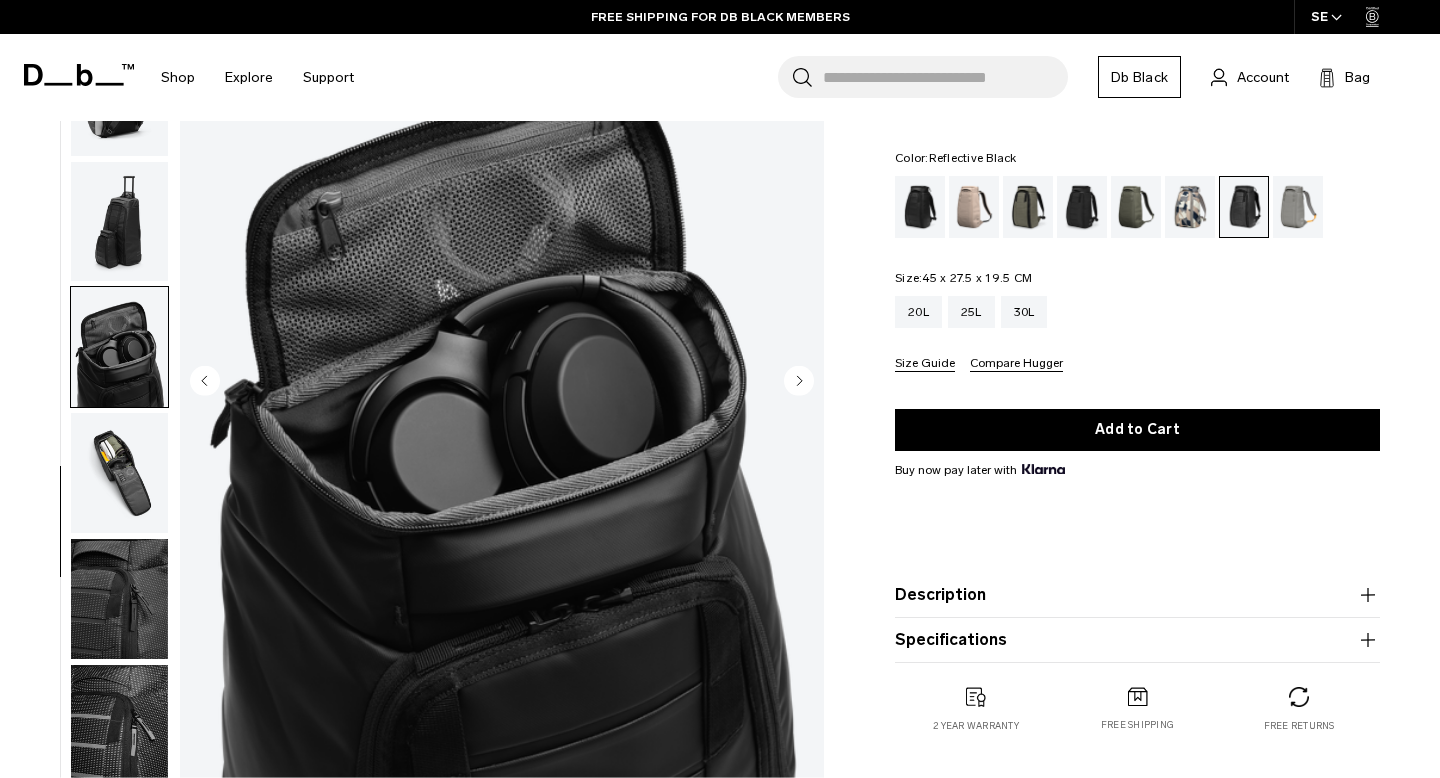 click 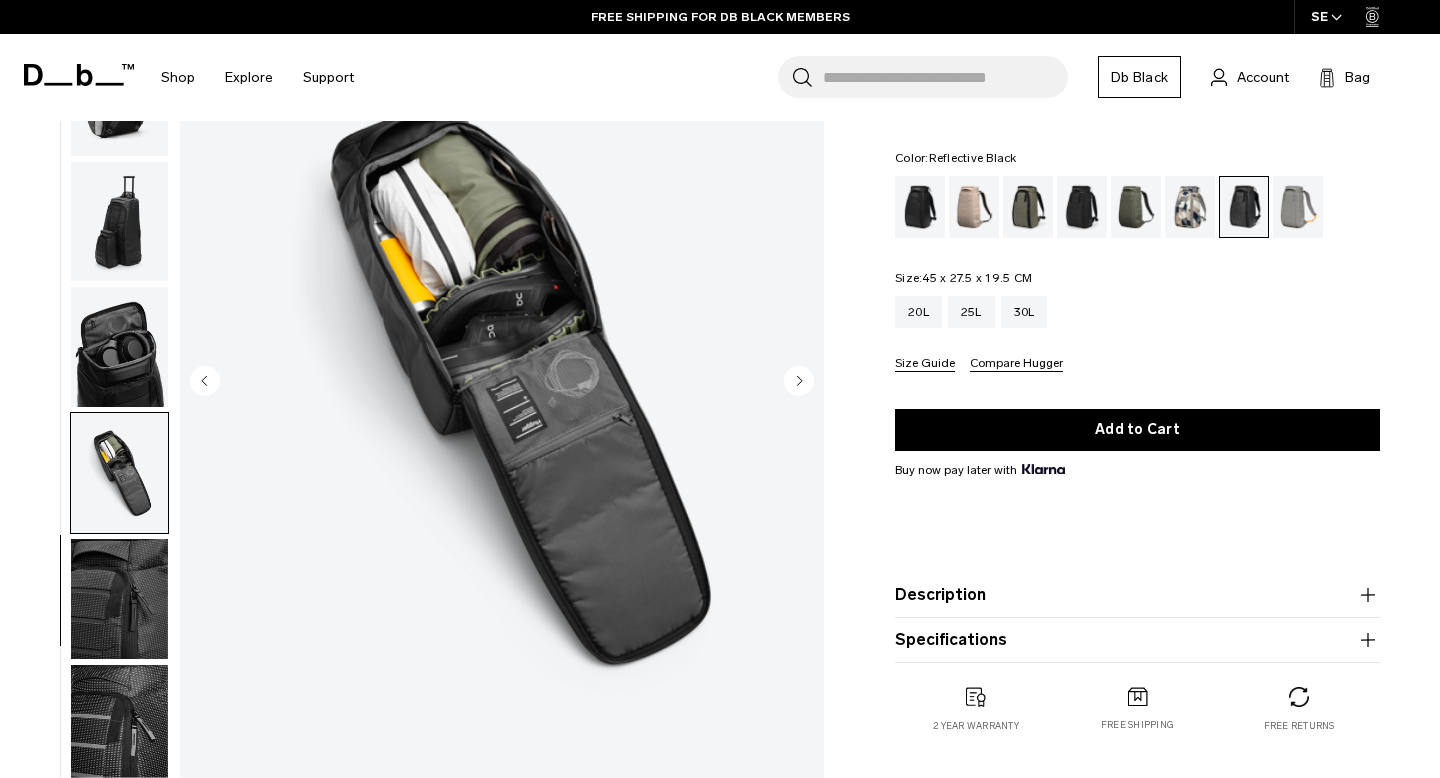 click 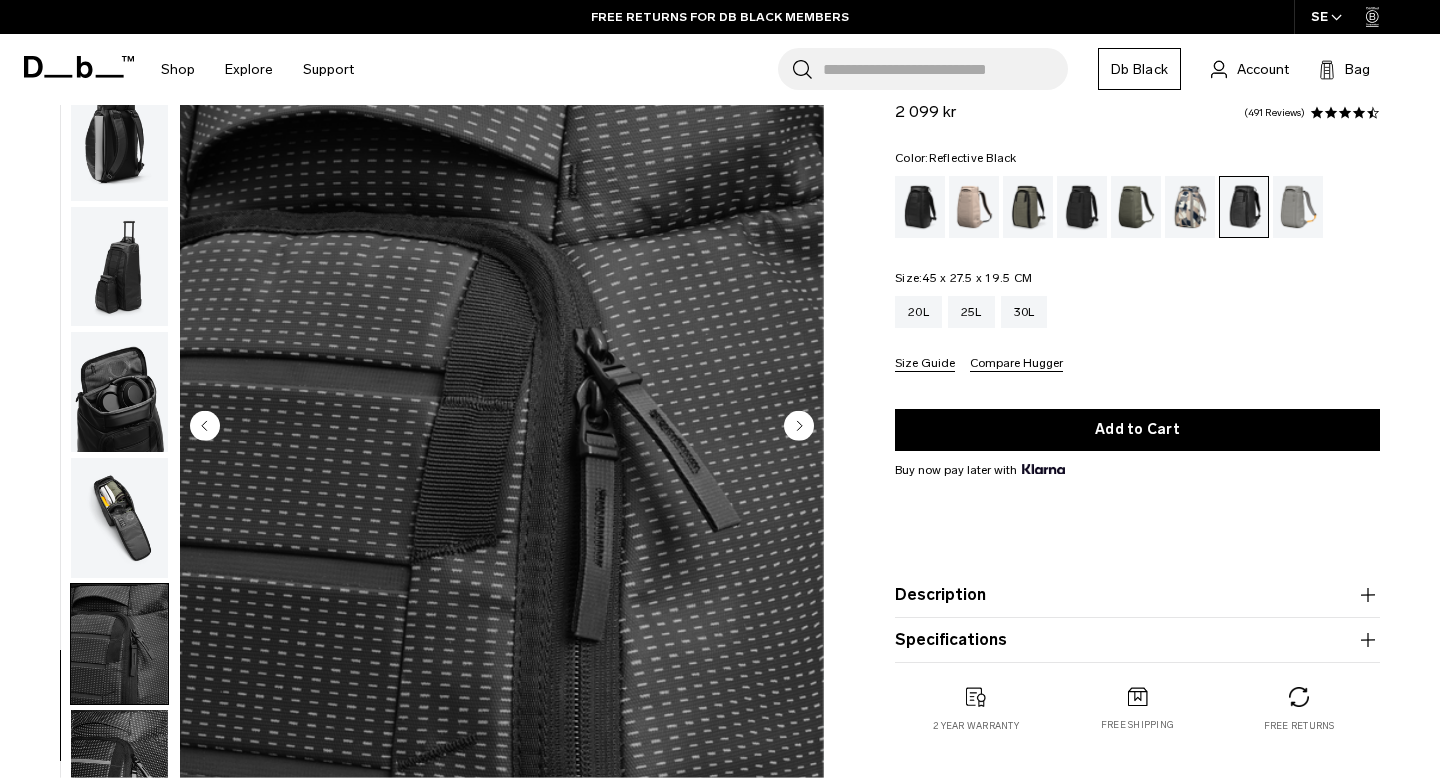 scroll, scrollTop: 94, scrollLeft: 0, axis: vertical 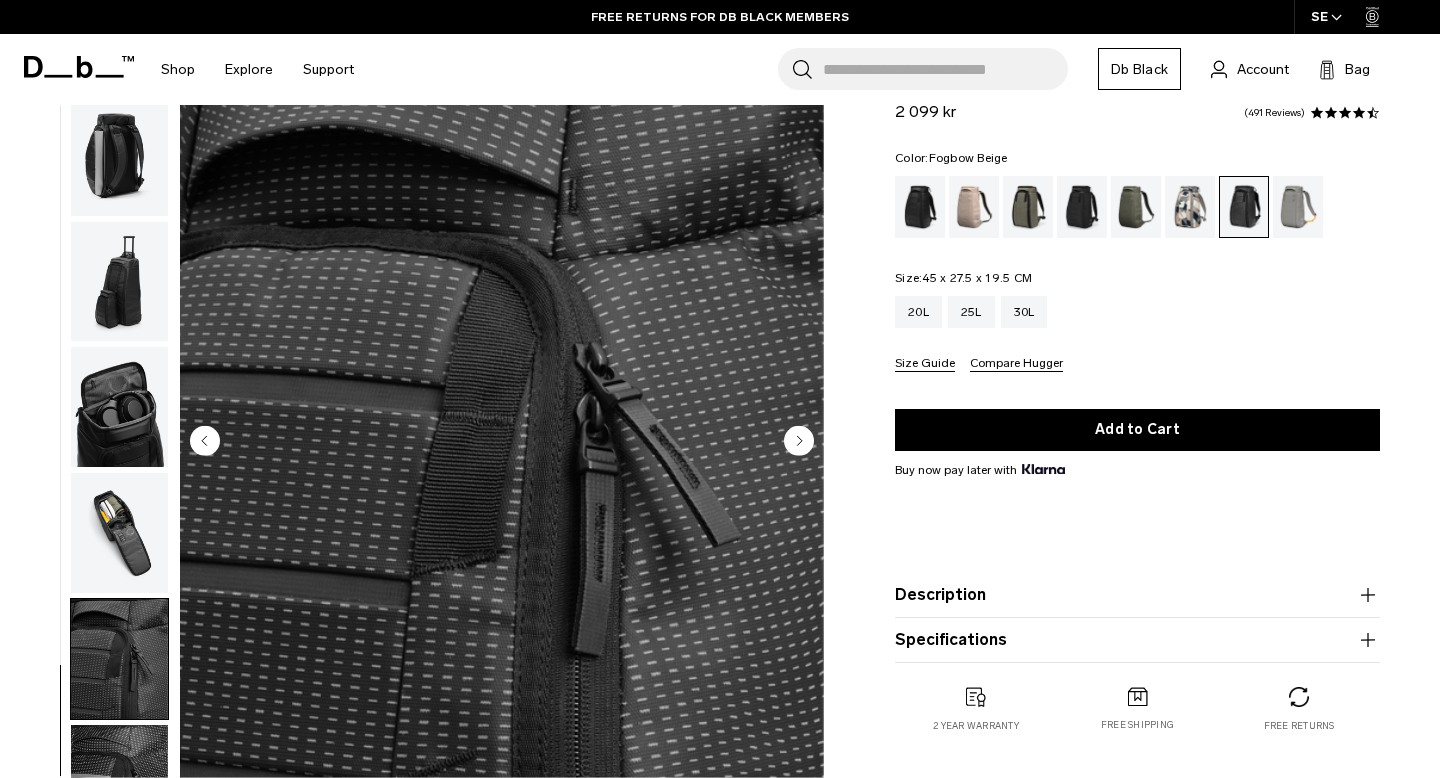 click at bounding box center (974, 207) 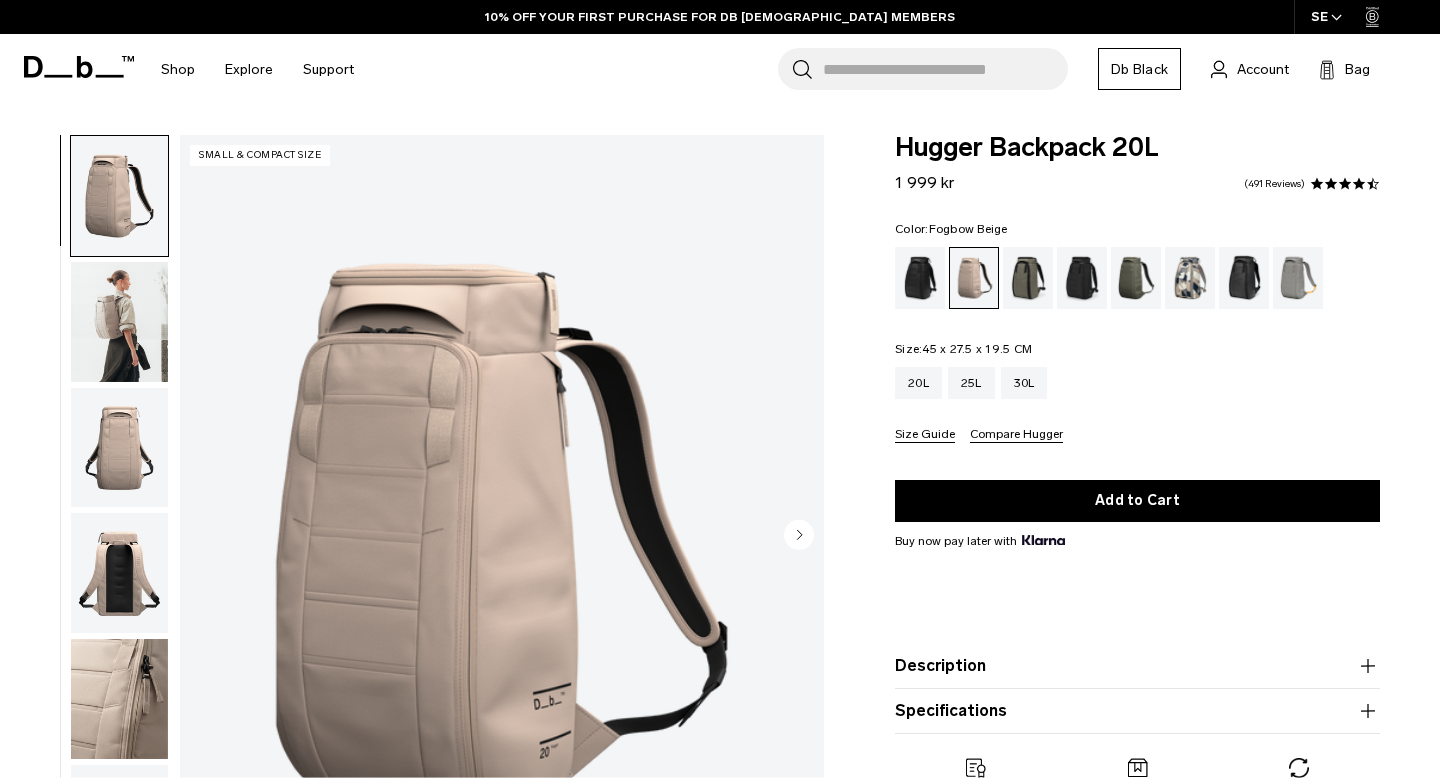 scroll, scrollTop: 0, scrollLeft: 0, axis: both 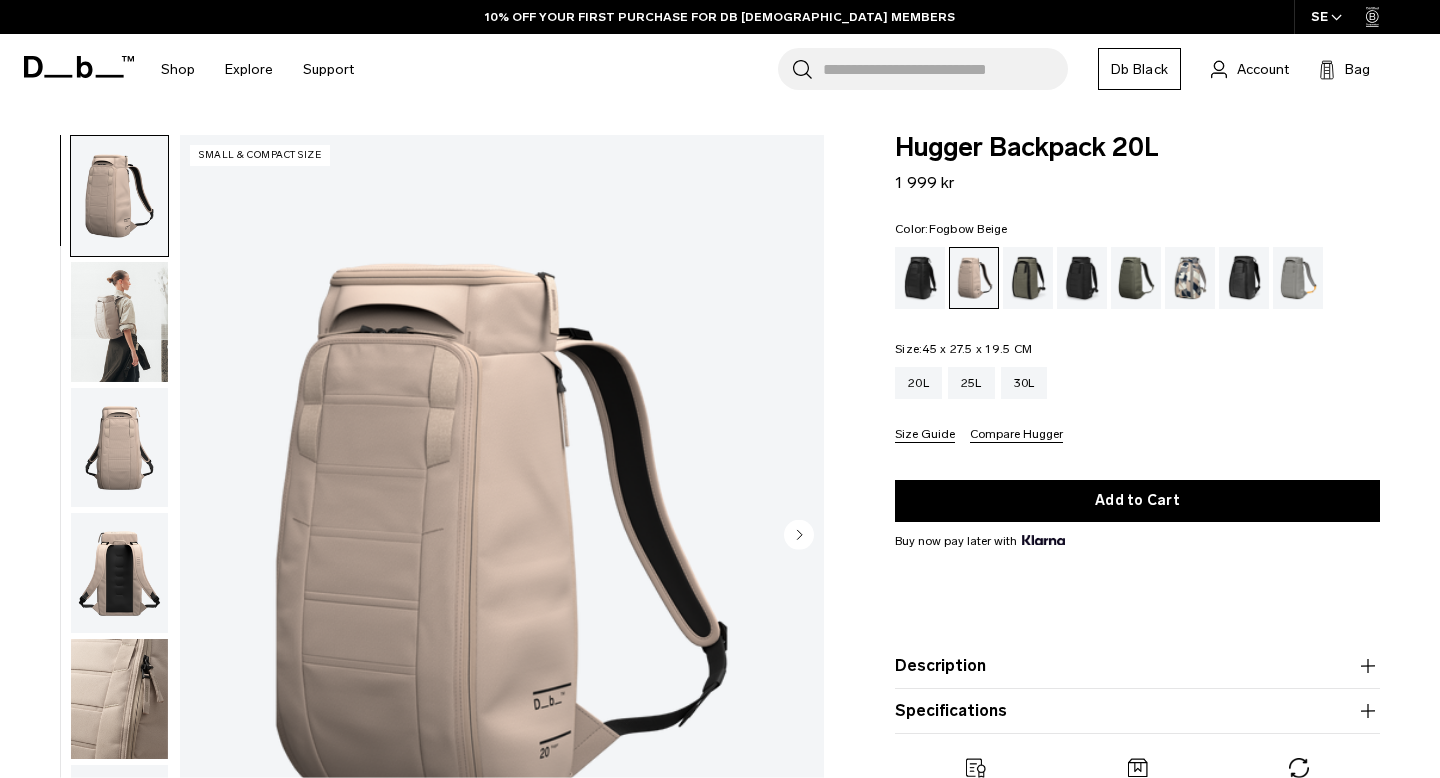 click at bounding box center (119, 322) 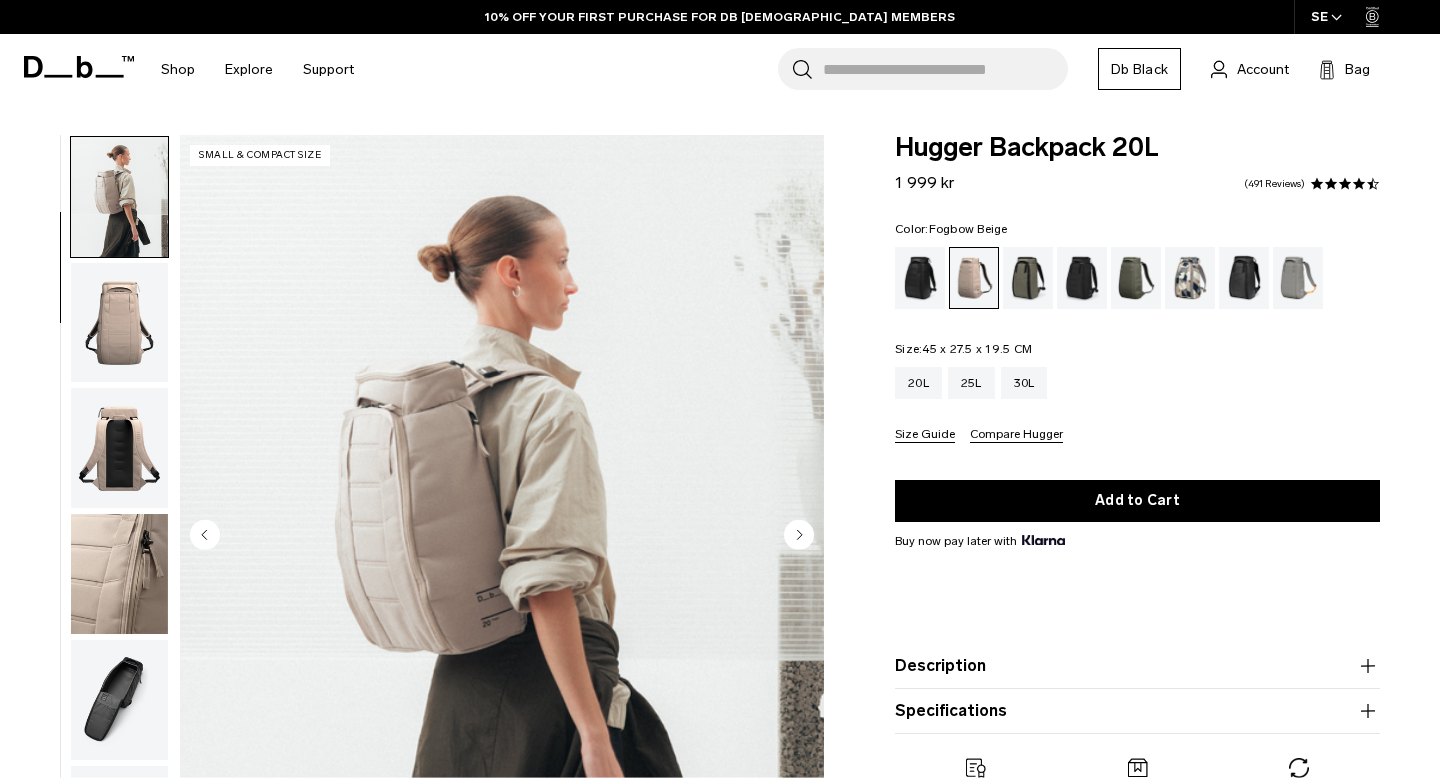 scroll, scrollTop: 0, scrollLeft: 0, axis: both 